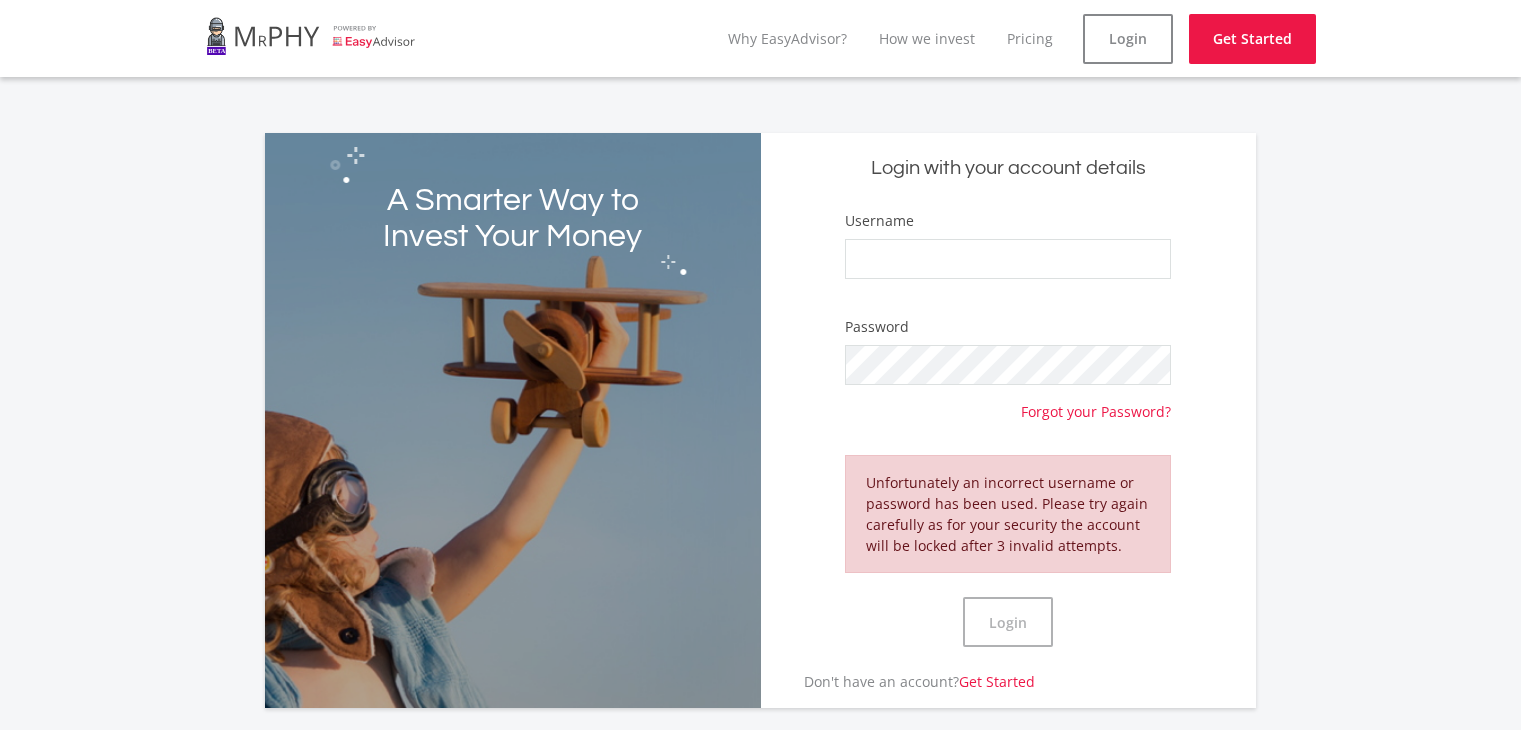 scroll, scrollTop: 0, scrollLeft: 0, axis: both 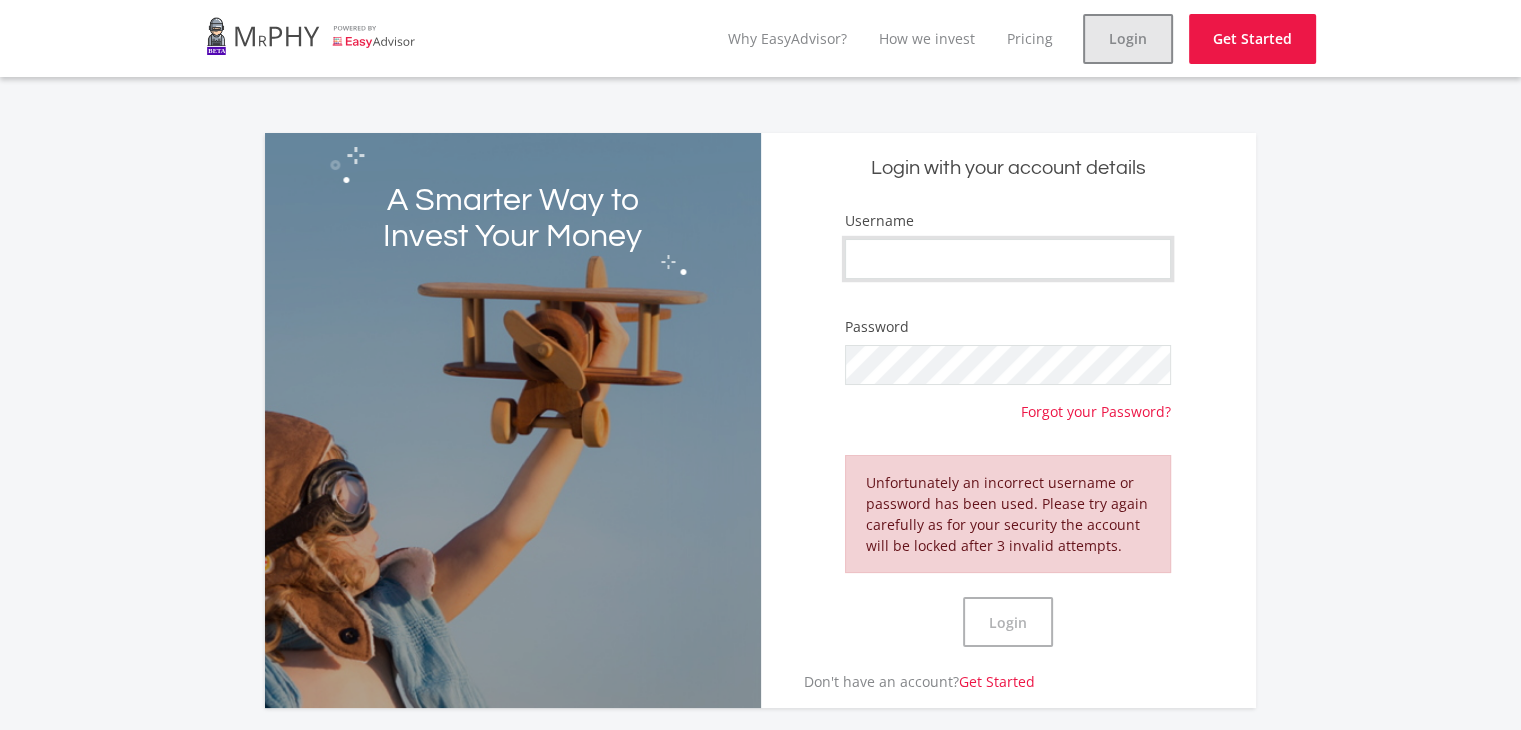 type on "[NAME]" 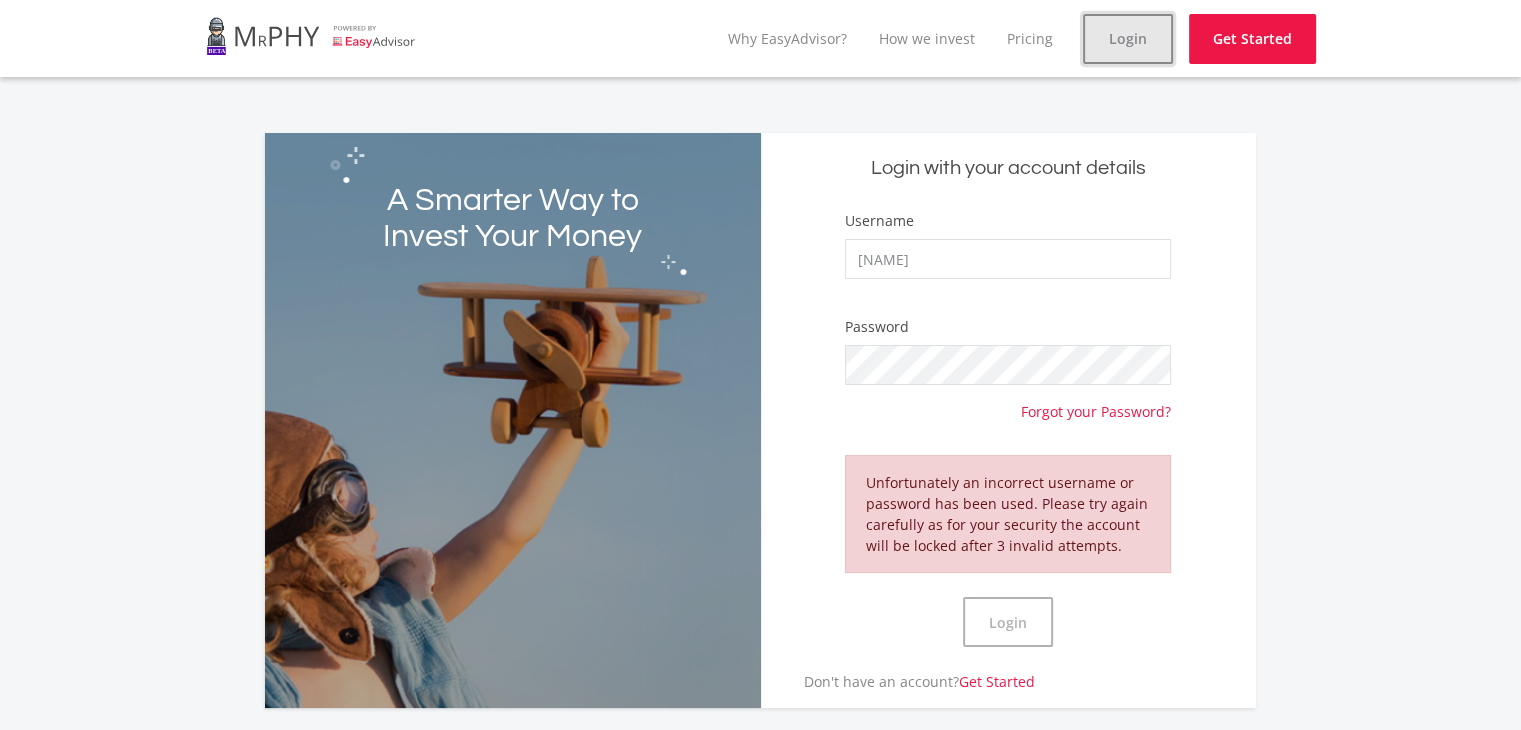 click on "Login" at bounding box center (1128, 39) 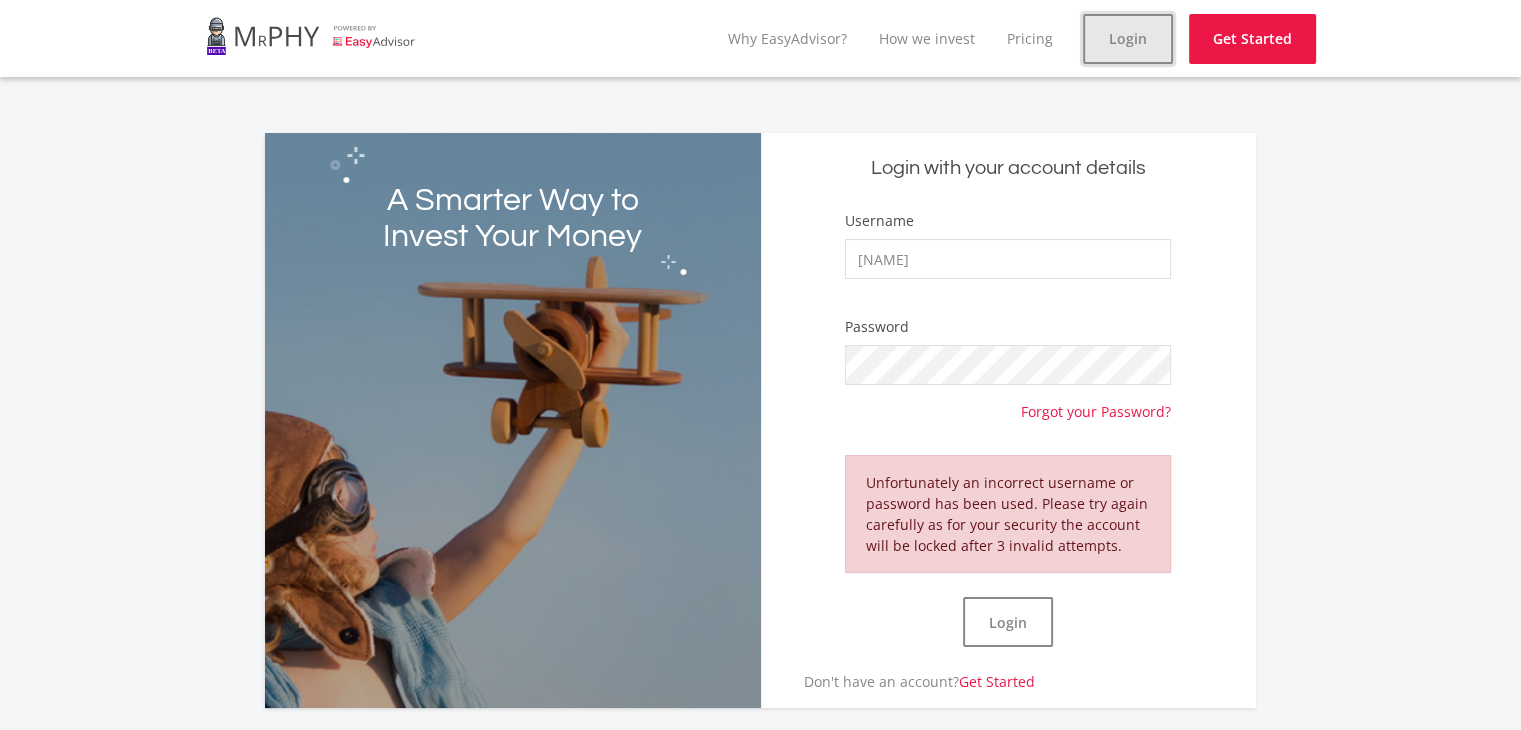 click on "Login" at bounding box center [1128, 39] 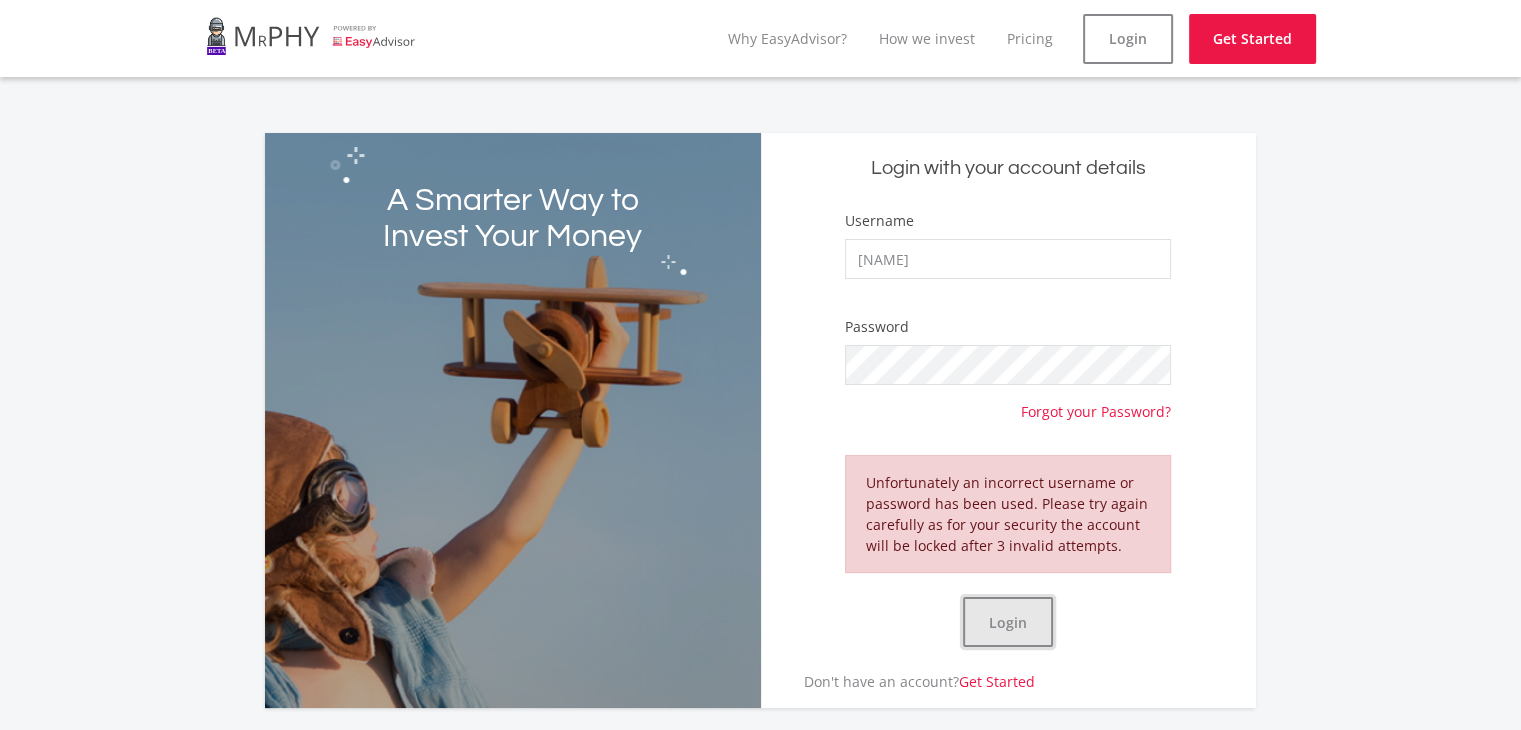 click on "Login" 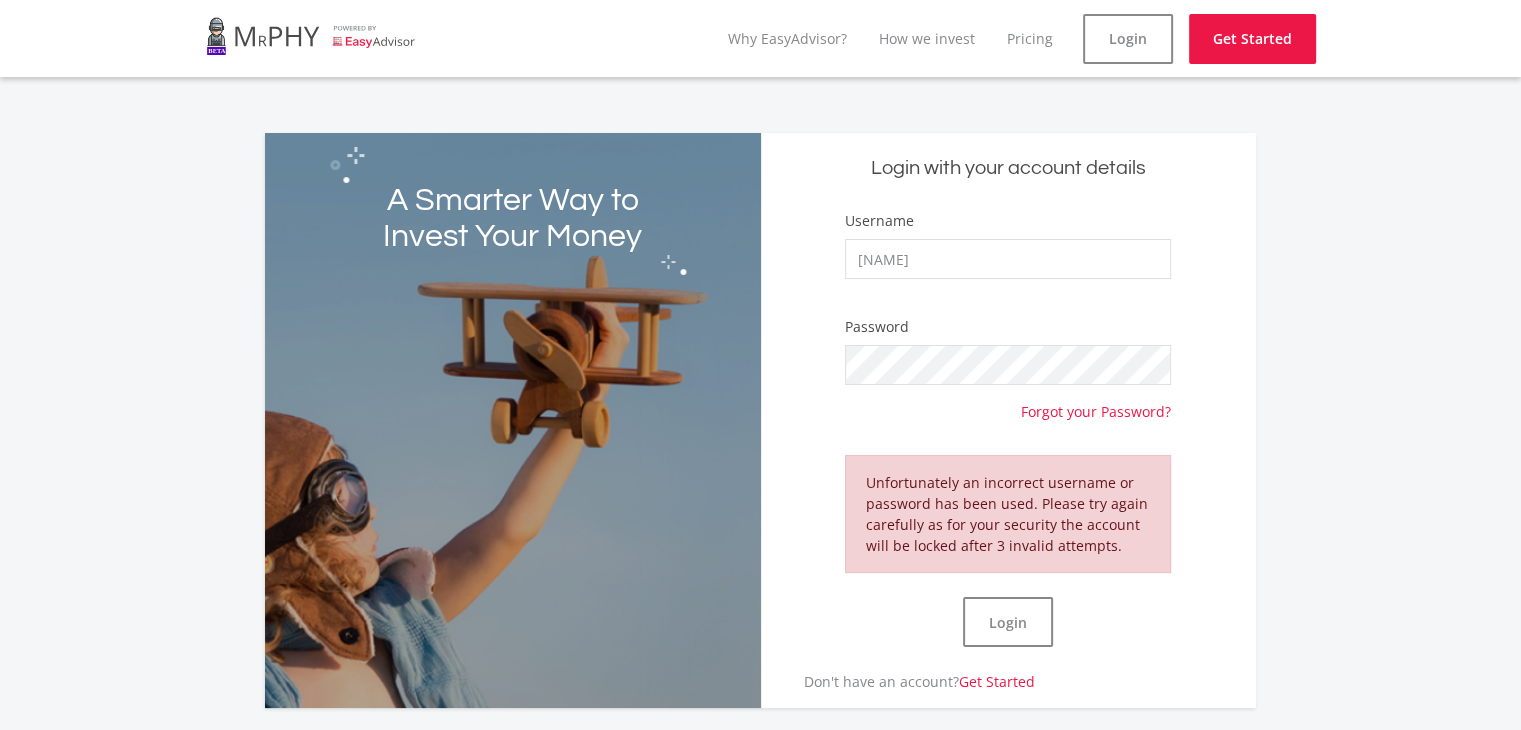 click at bounding box center [311, 36] 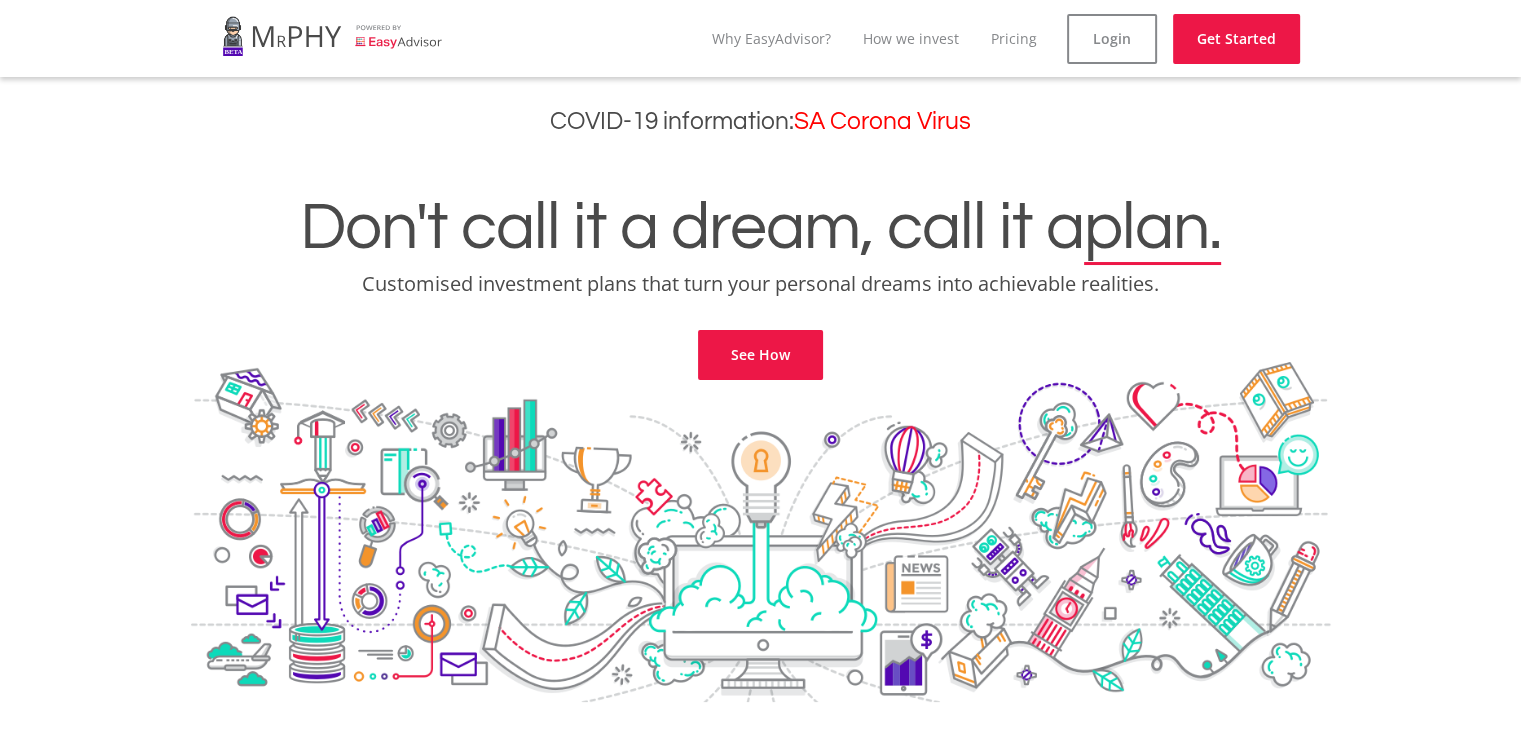 click at bounding box center [332, 36] 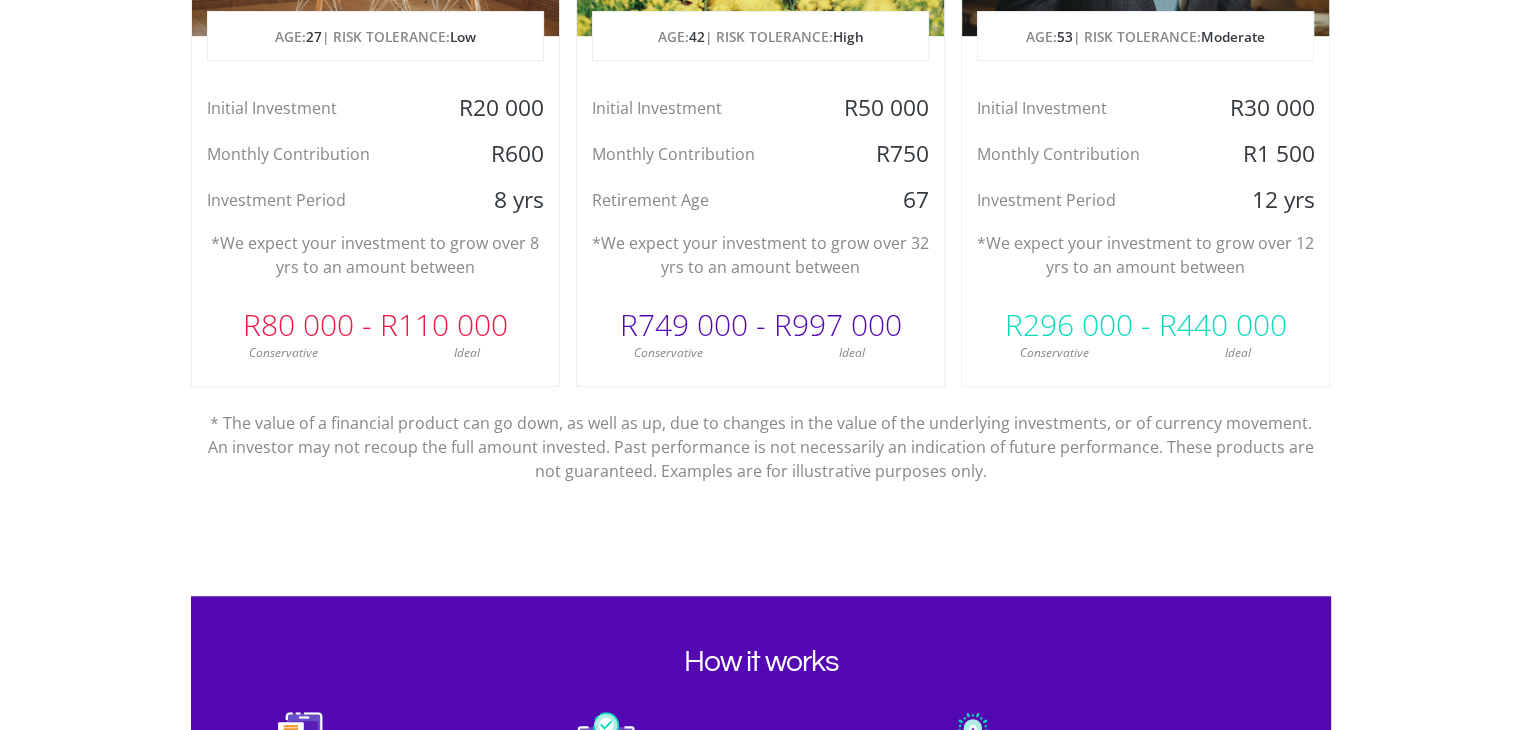 scroll, scrollTop: 1200, scrollLeft: 0, axis: vertical 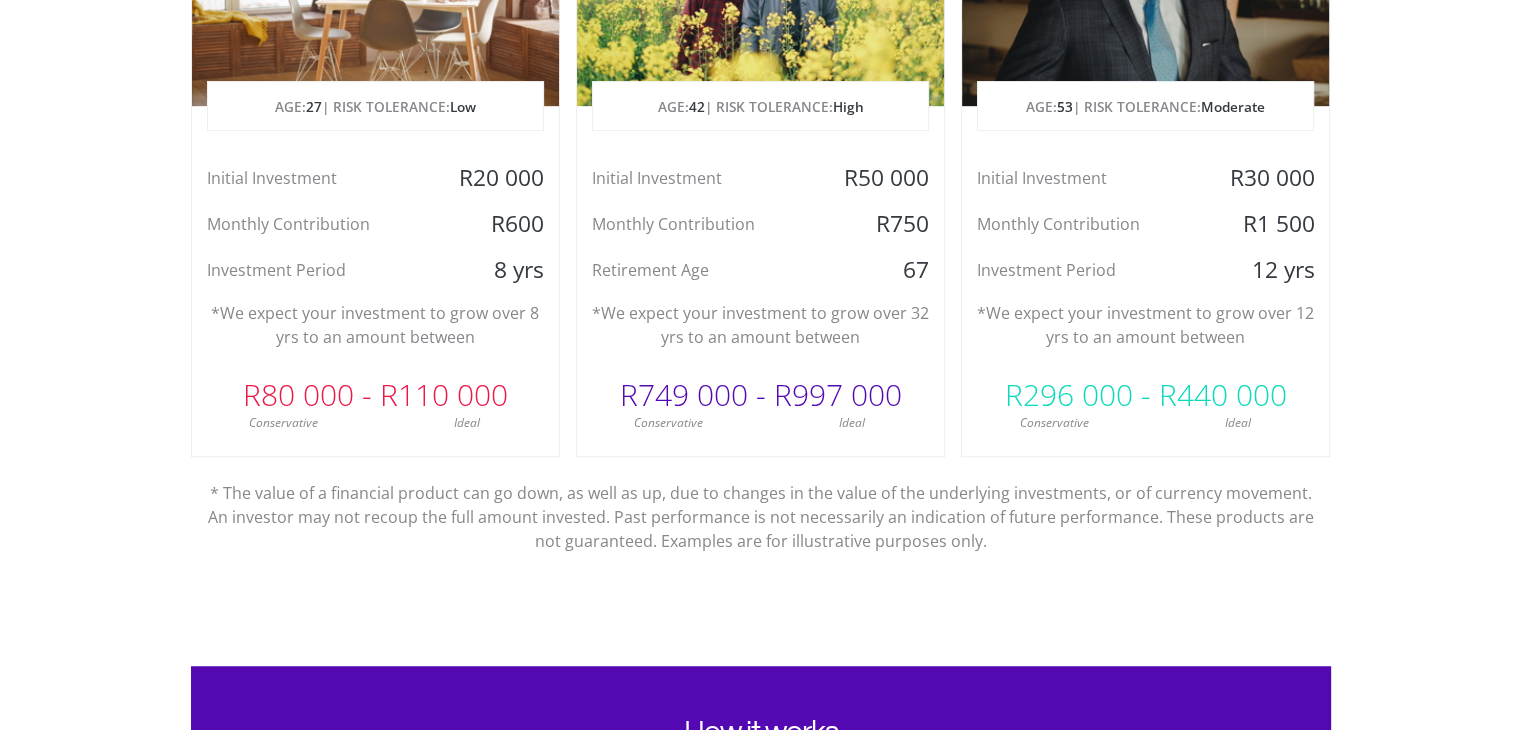 click on "*We expect your investment to grow over 32 yrs to an amount between" at bounding box center [760, 325] 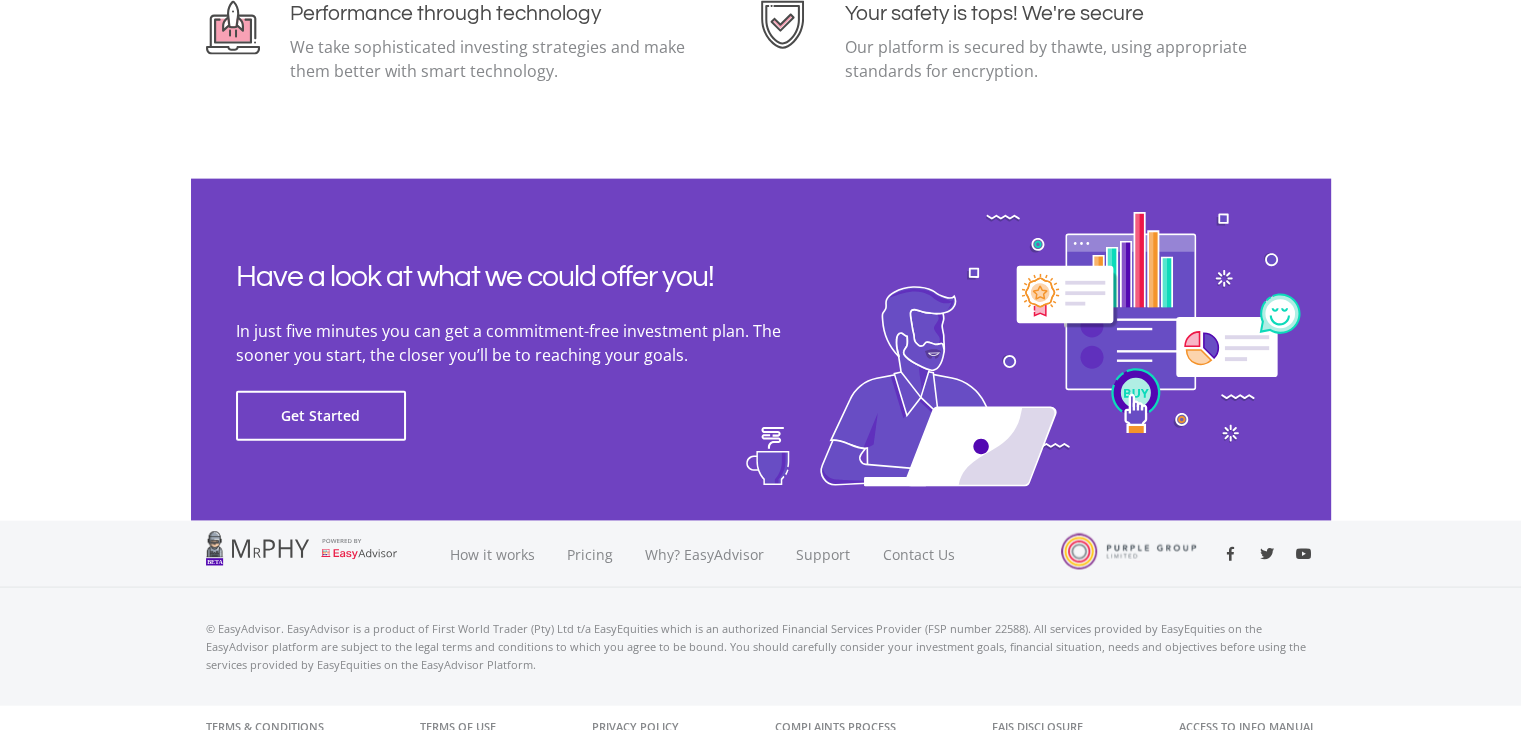 scroll, scrollTop: 4530, scrollLeft: 0, axis: vertical 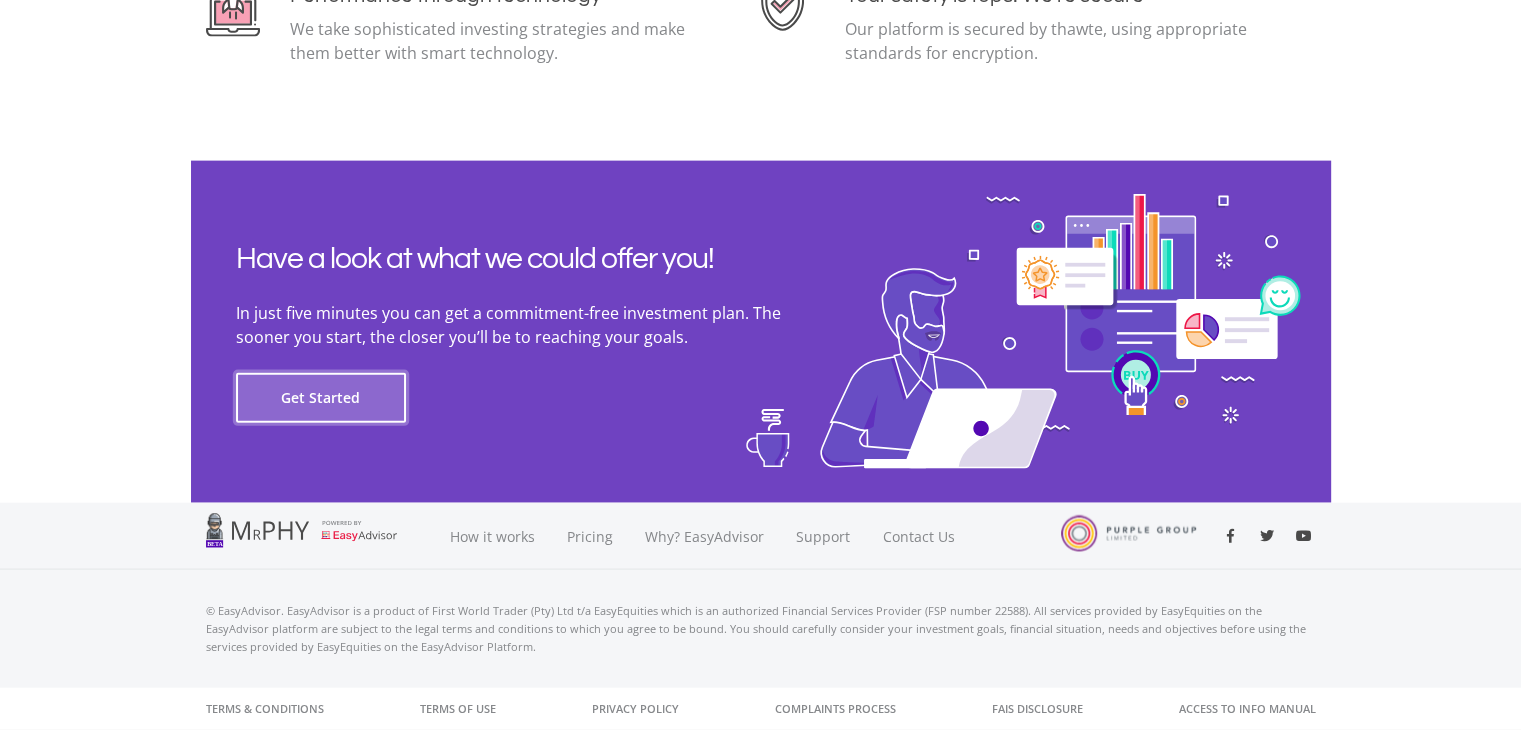 click on "Get Started" 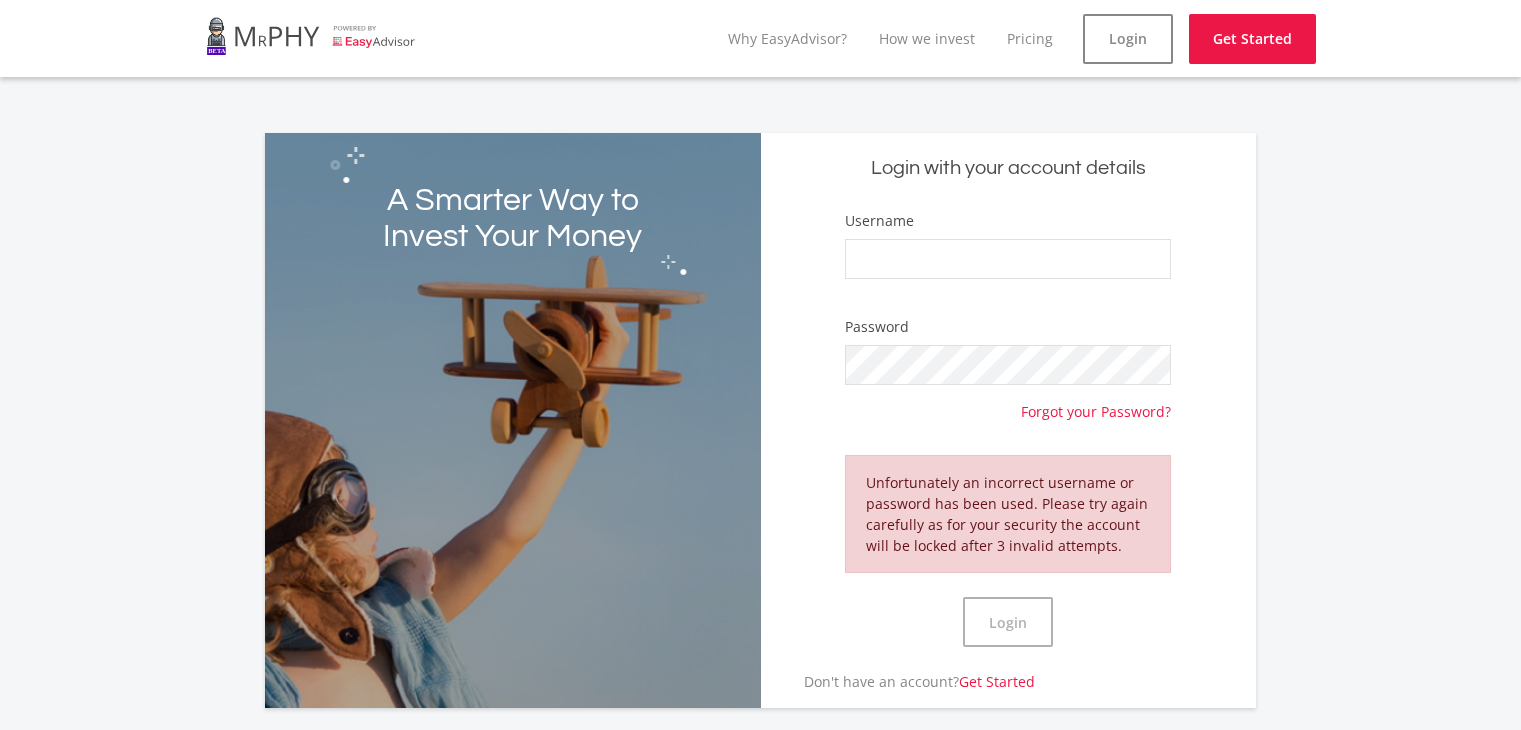 scroll, scrollTop: 0, scrollLeft: 0, axis: both 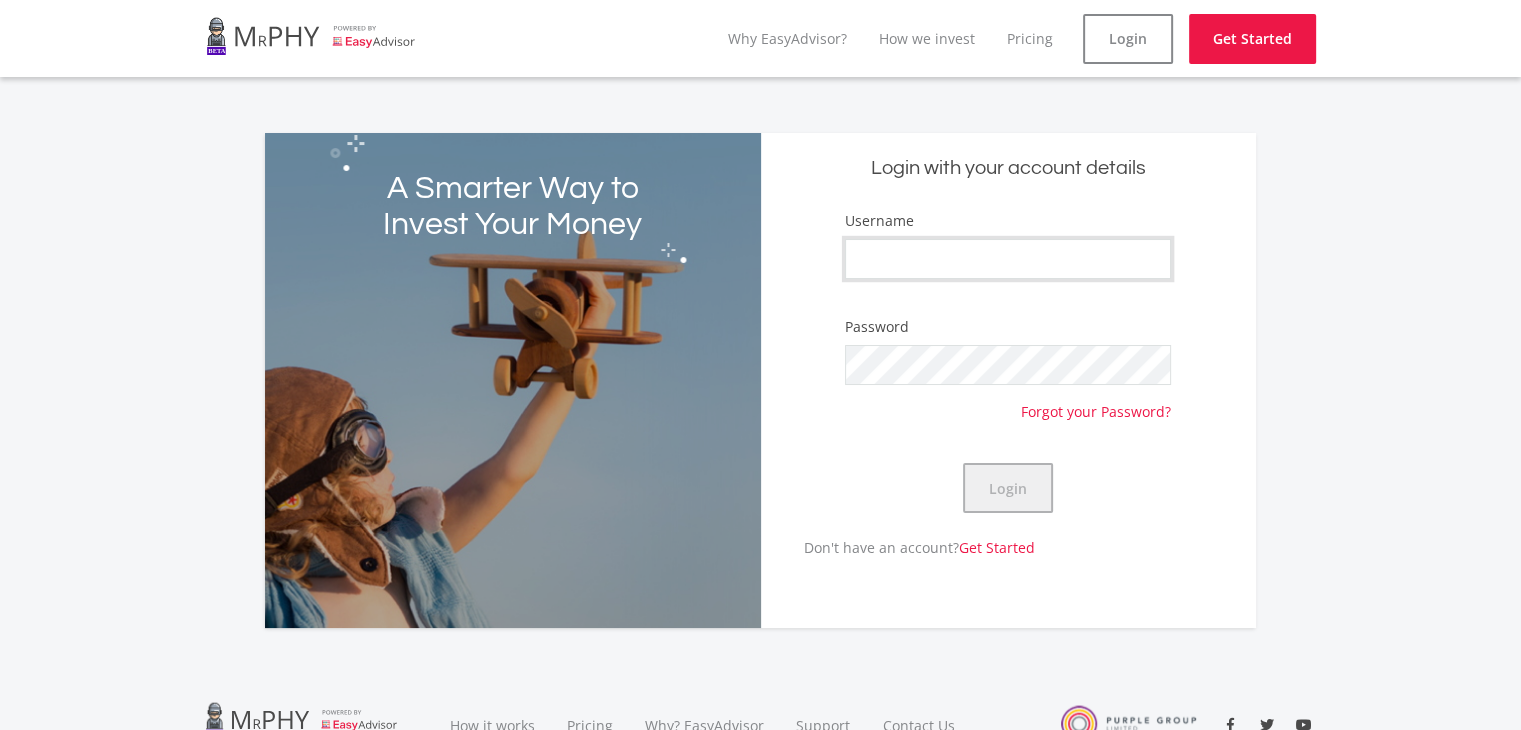type on "[NAME]" 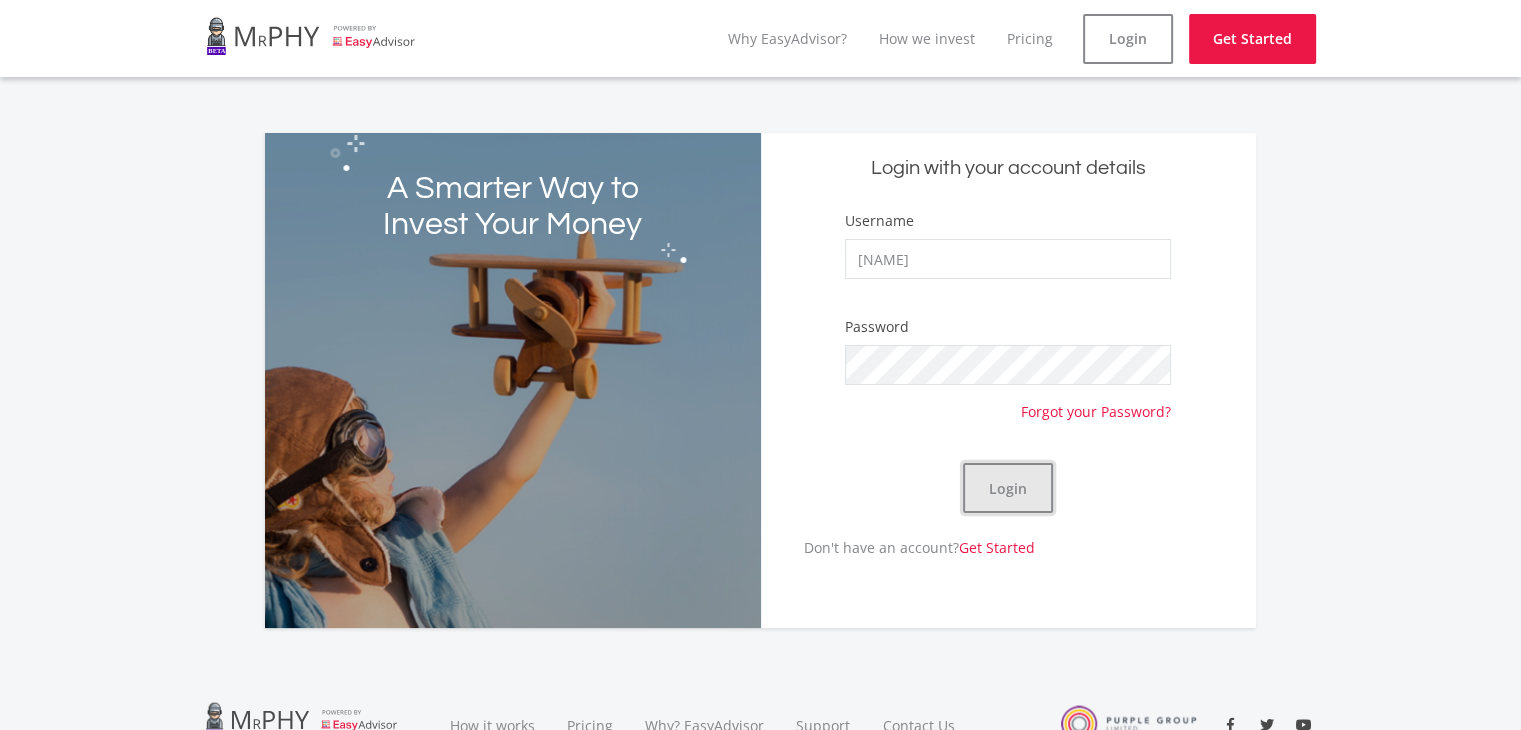 click on "Login" 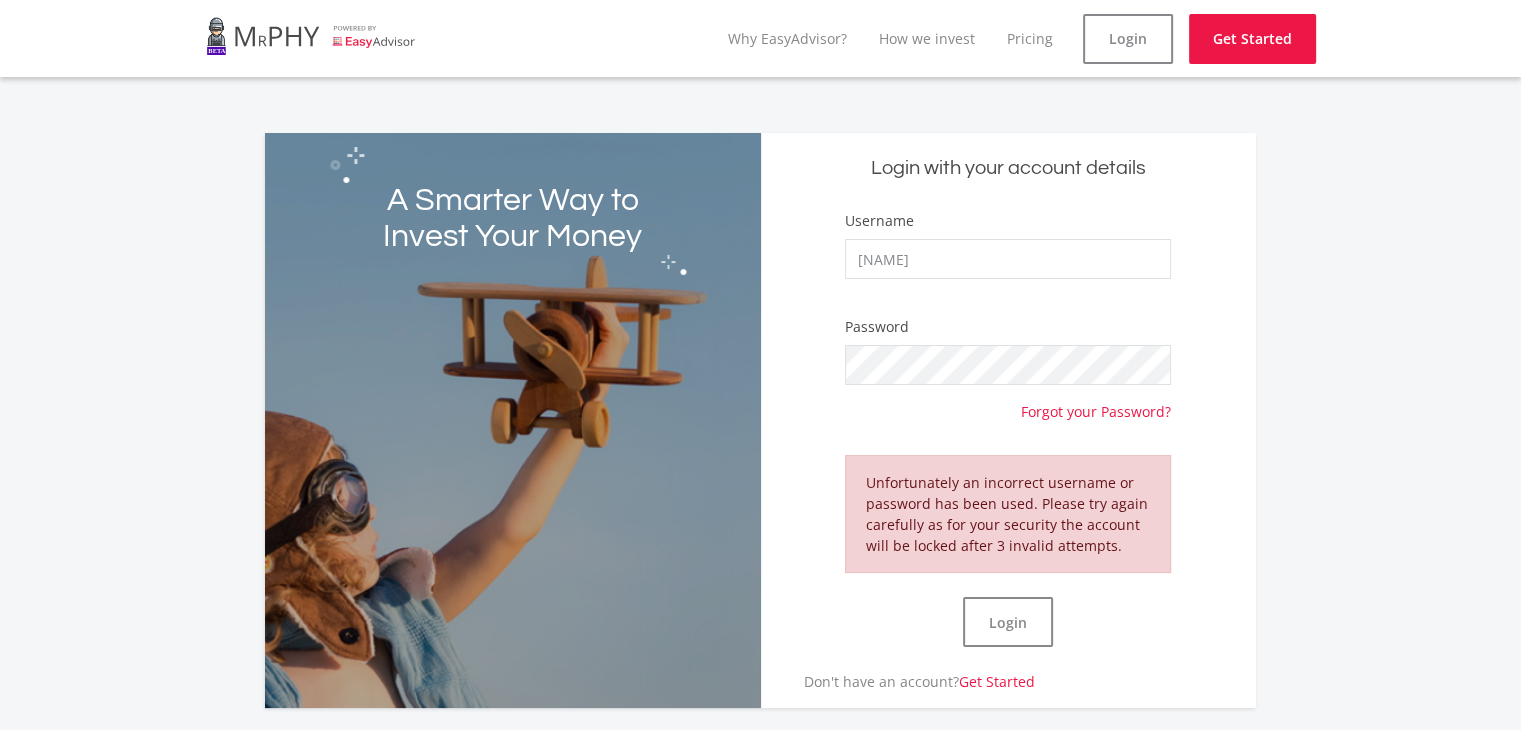 click on "Password
Forgot your Password?" 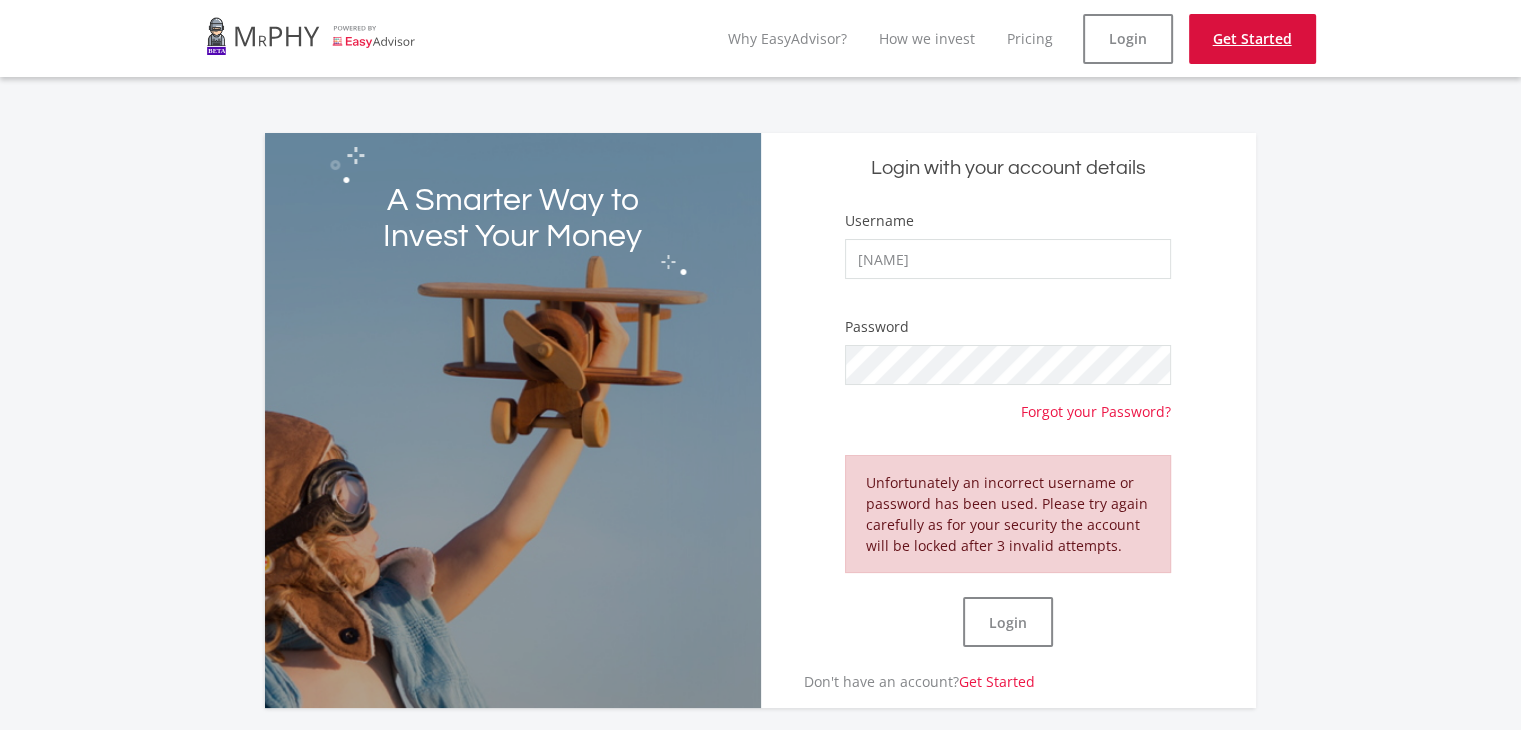 click on "Get Started" at bounding box center (1252, 39) 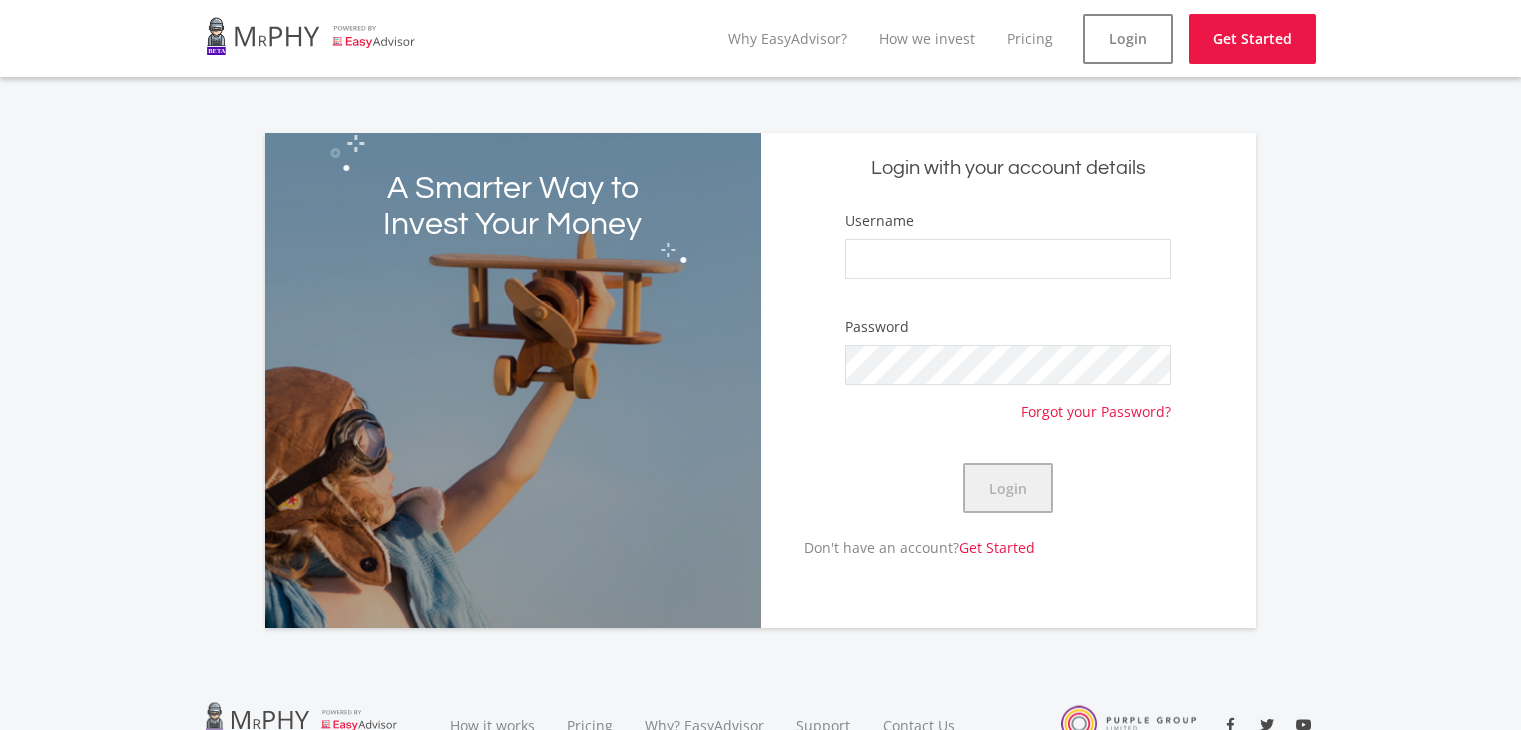 scroll, scrollTop: 0, scrollLeft: 0, axis: both 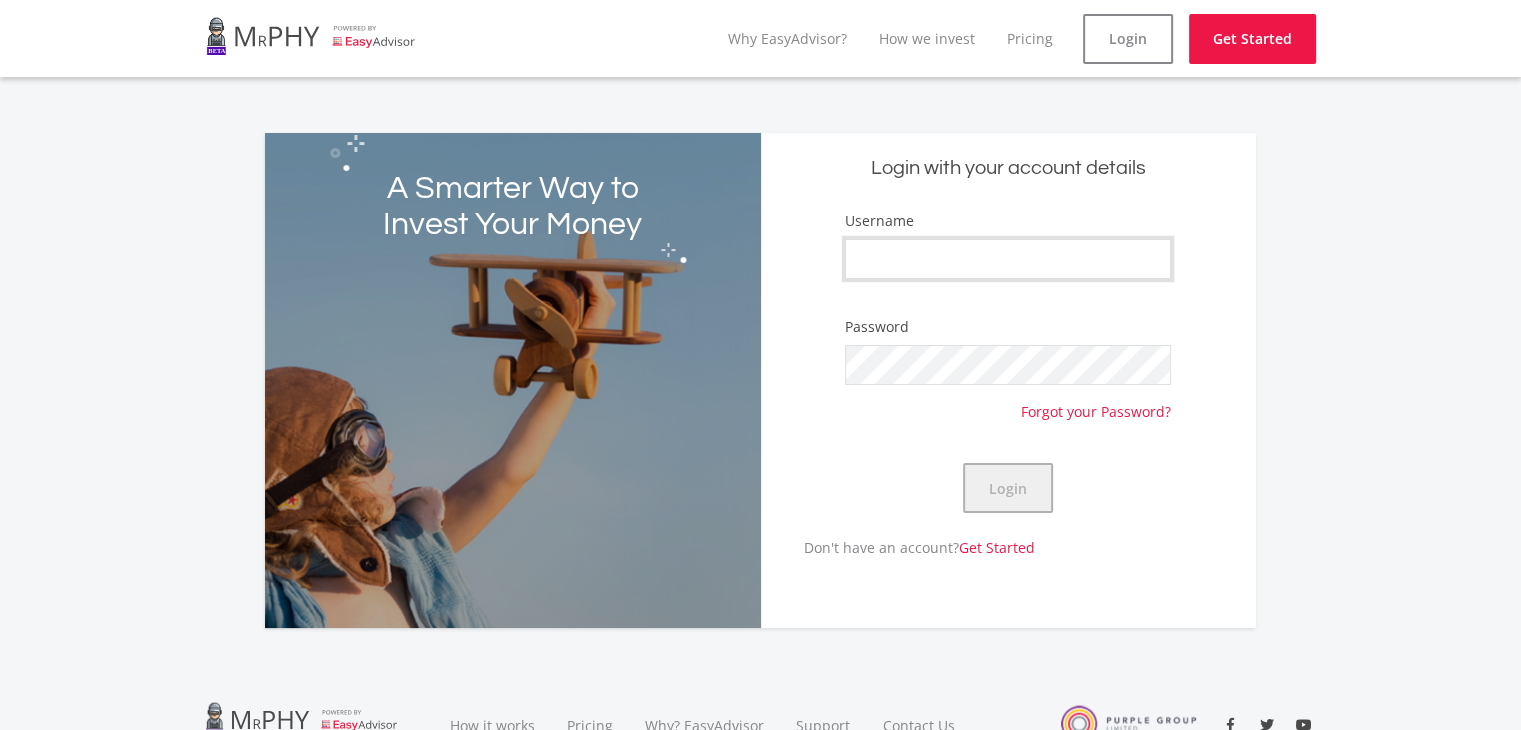 type on "[NAME]" 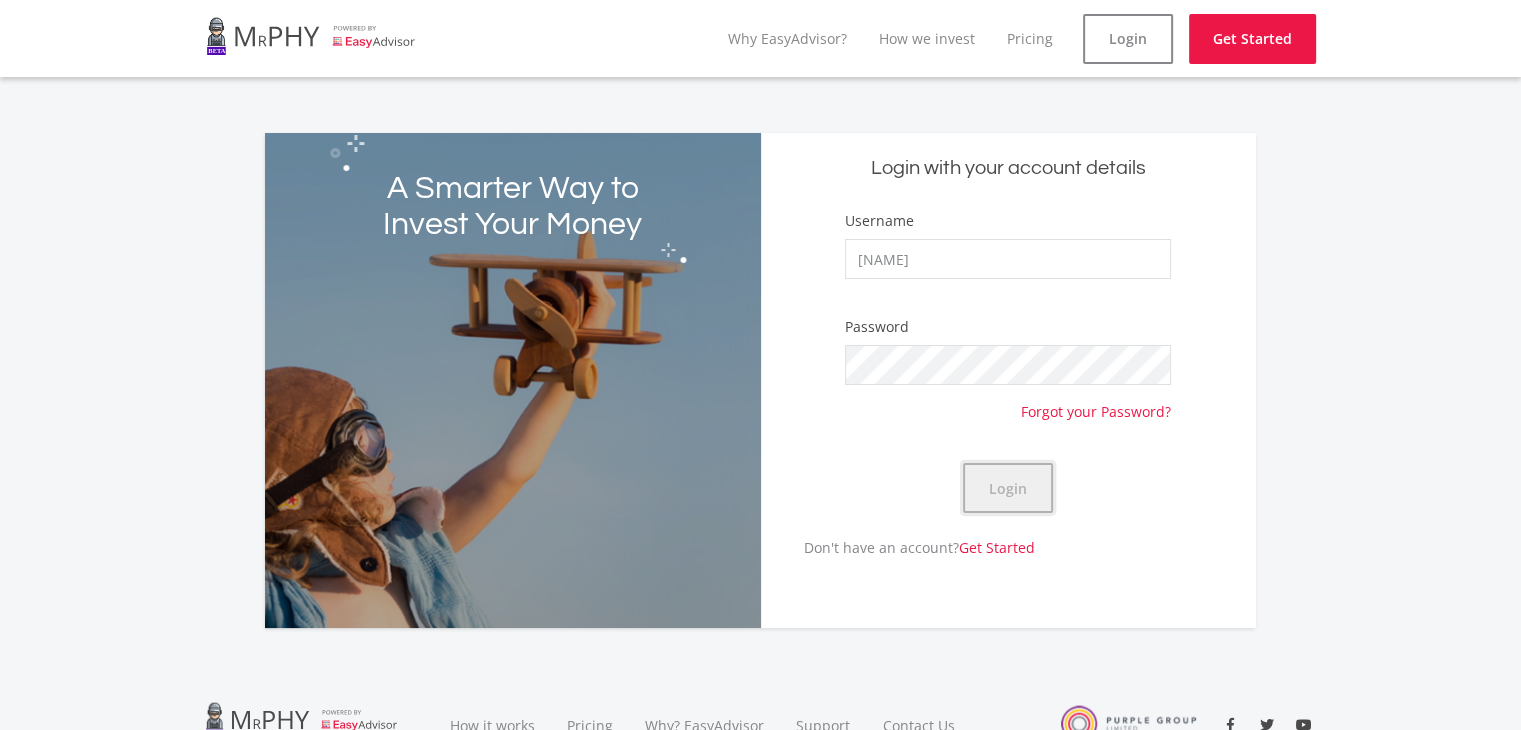 click on "Login" 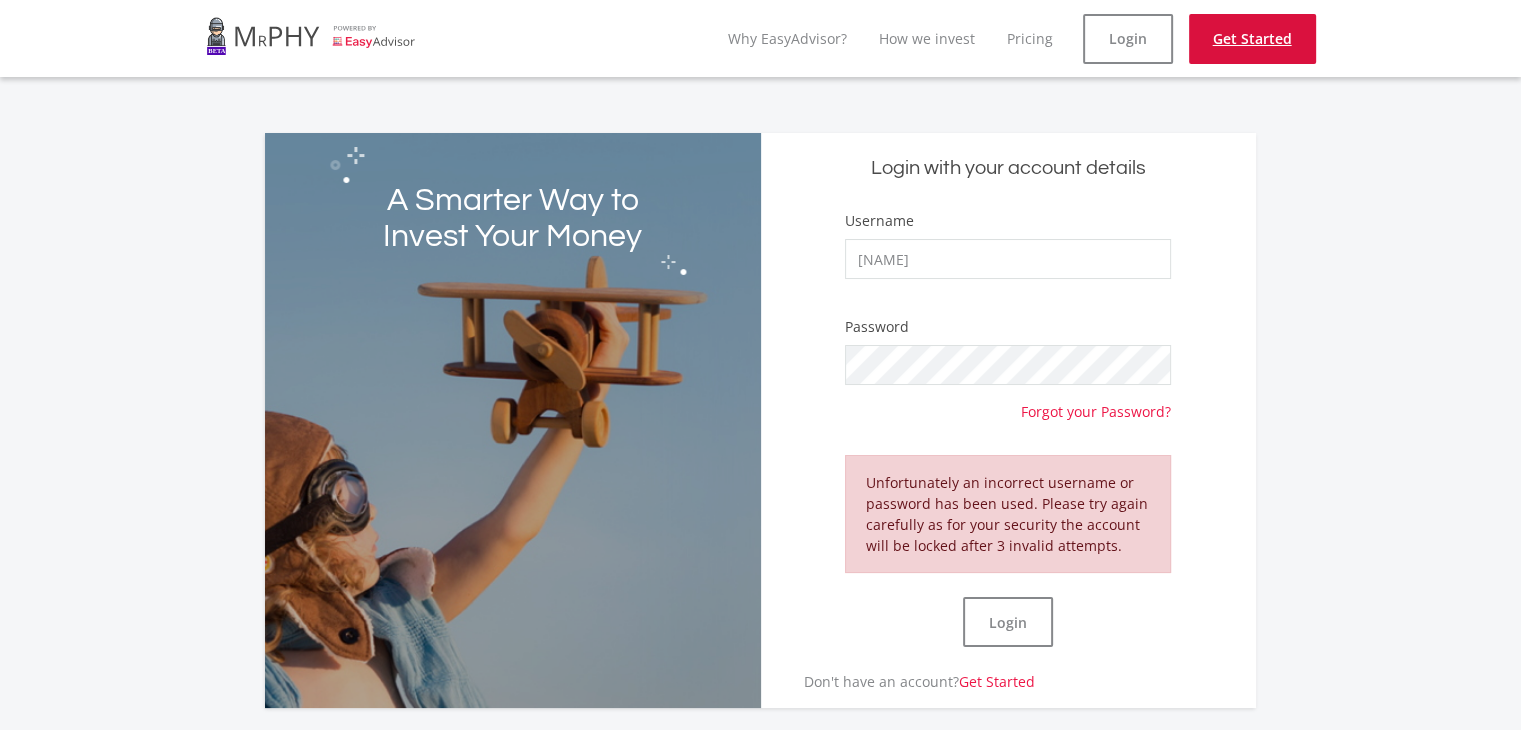 click on "Get Started" at bounding box center (1252, 39) 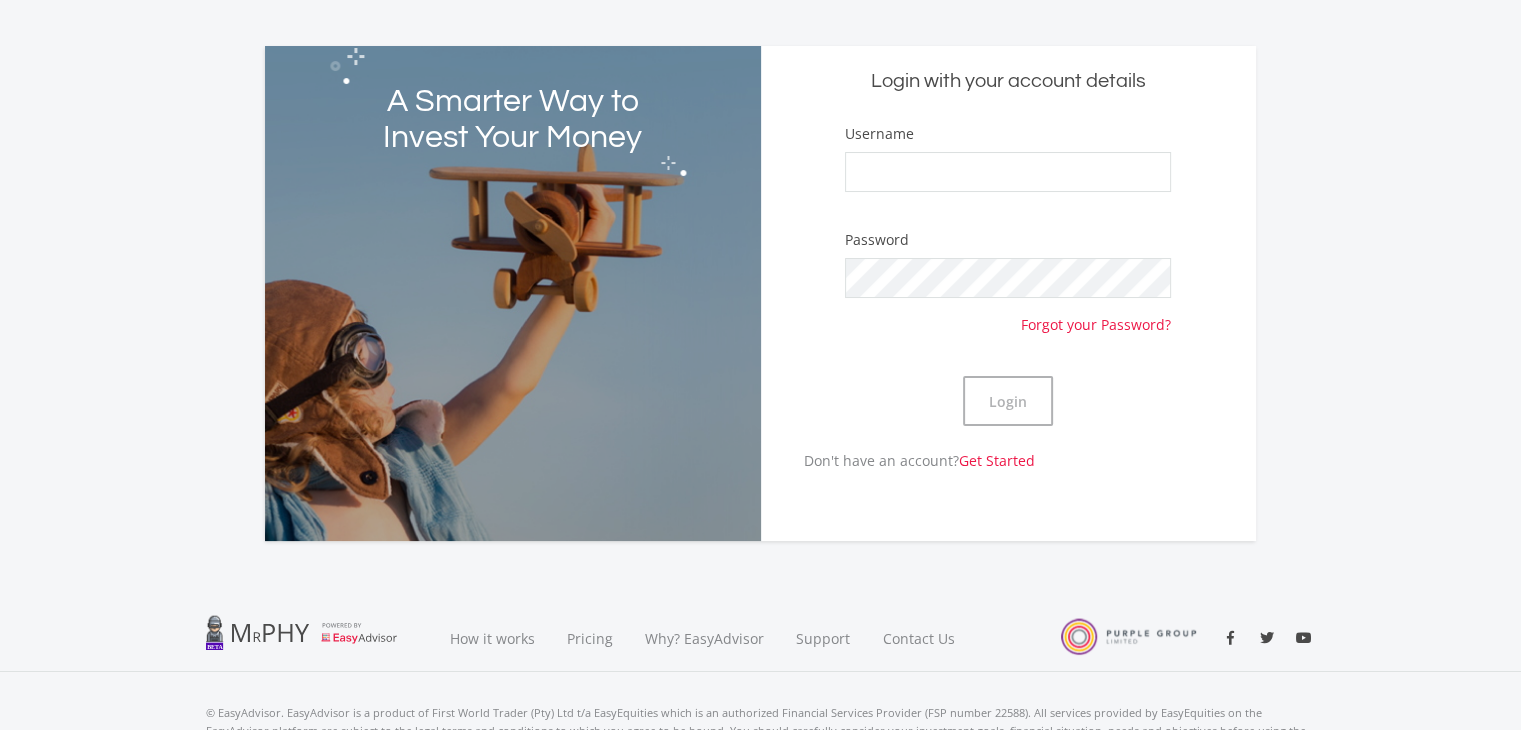 scroll, scrollTop: 189, scrollLeft: 0, axis: vertical 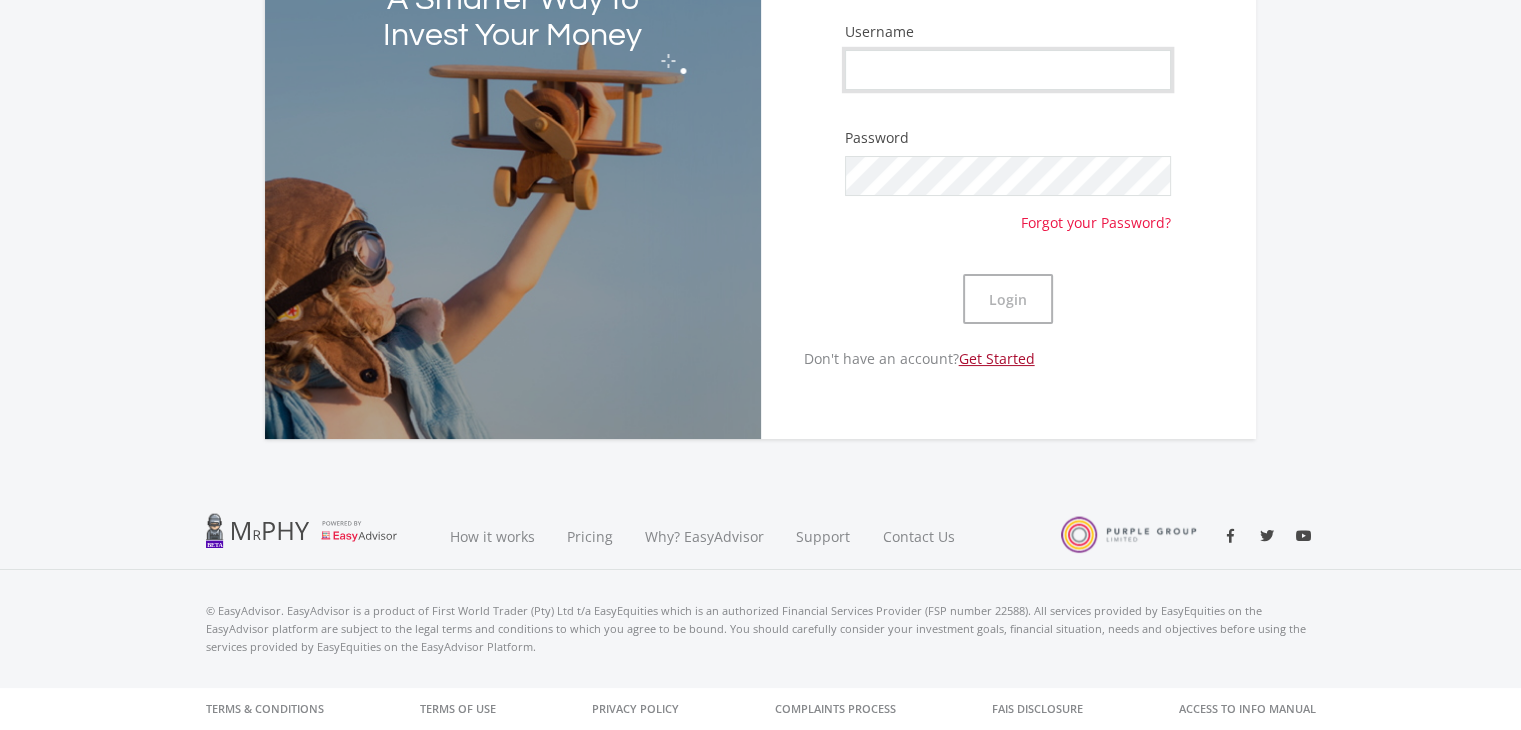 type on "[NAME]" 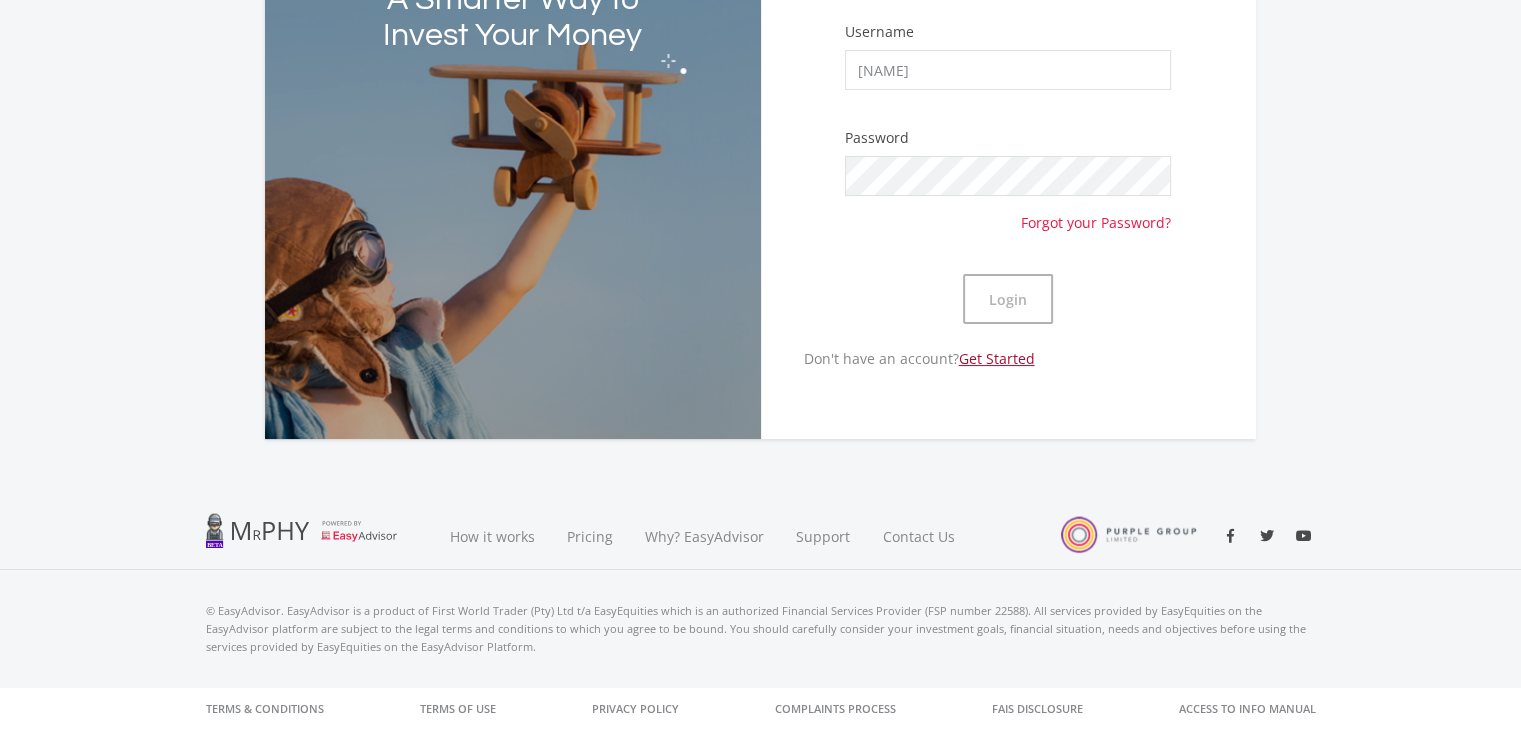 click on "Get Started" 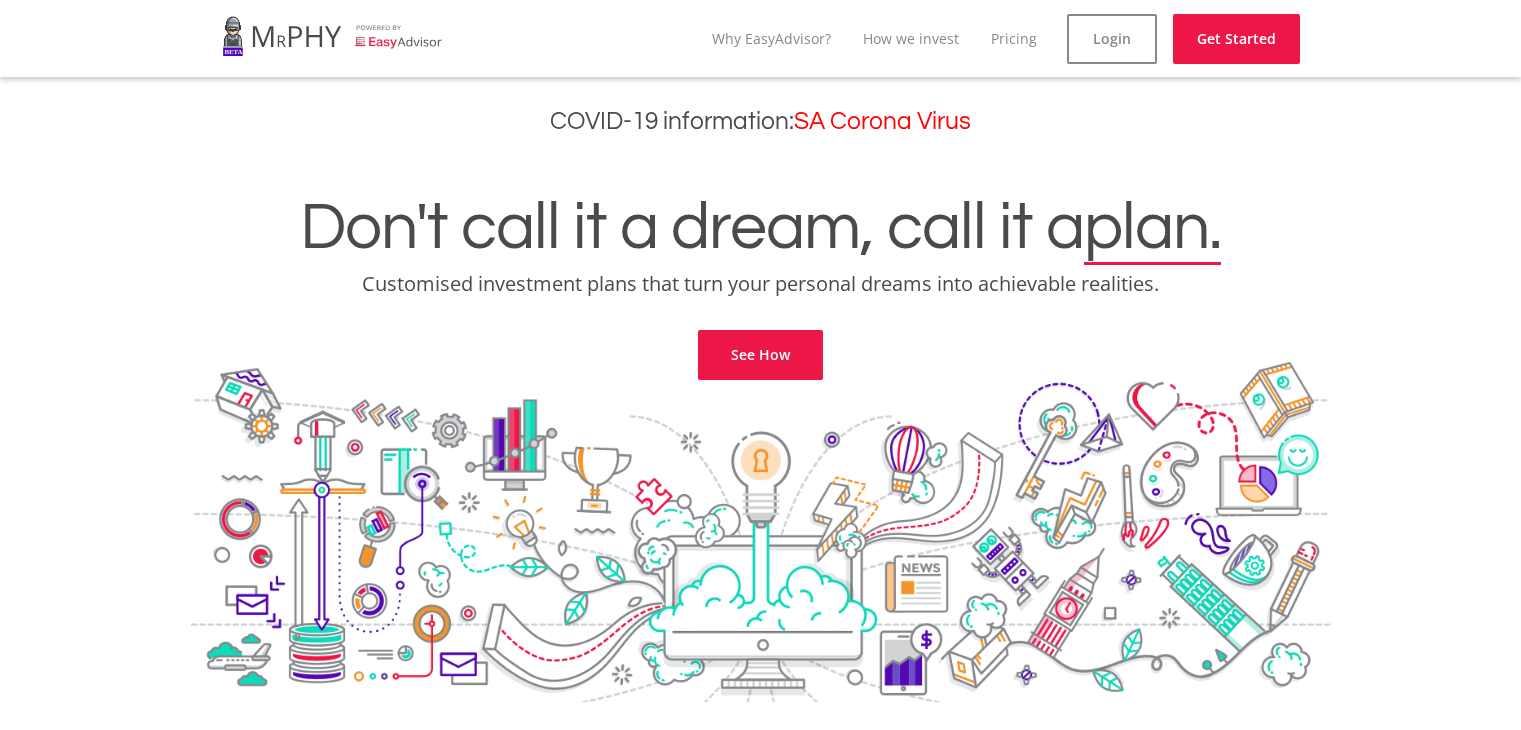 scroll, scrollTop: 0, scrollLeft: 0, axis: both 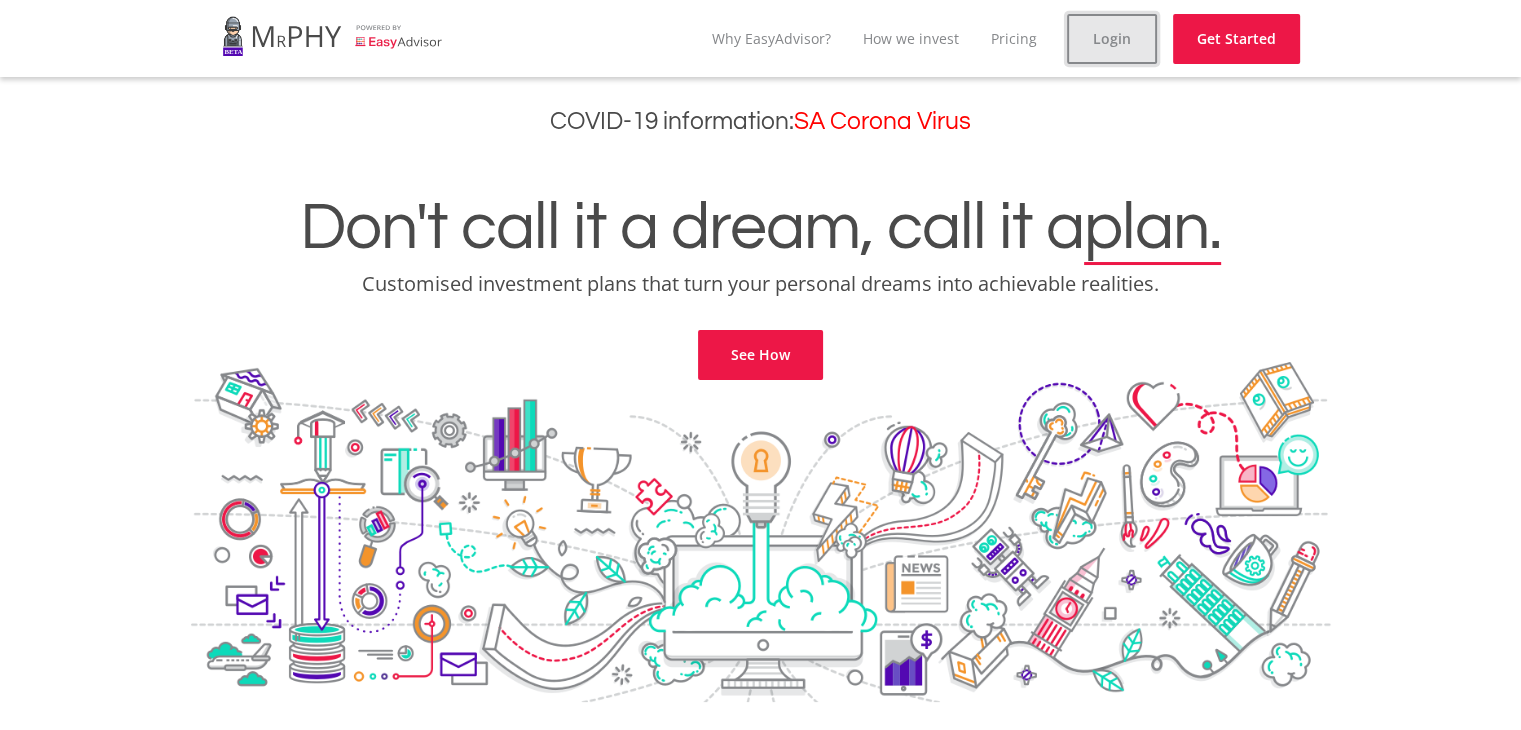 drag, startPoint x: 0, startPoint y: 0, endPoint x: 1109, endPoint y: 43, distance: 1109.8334 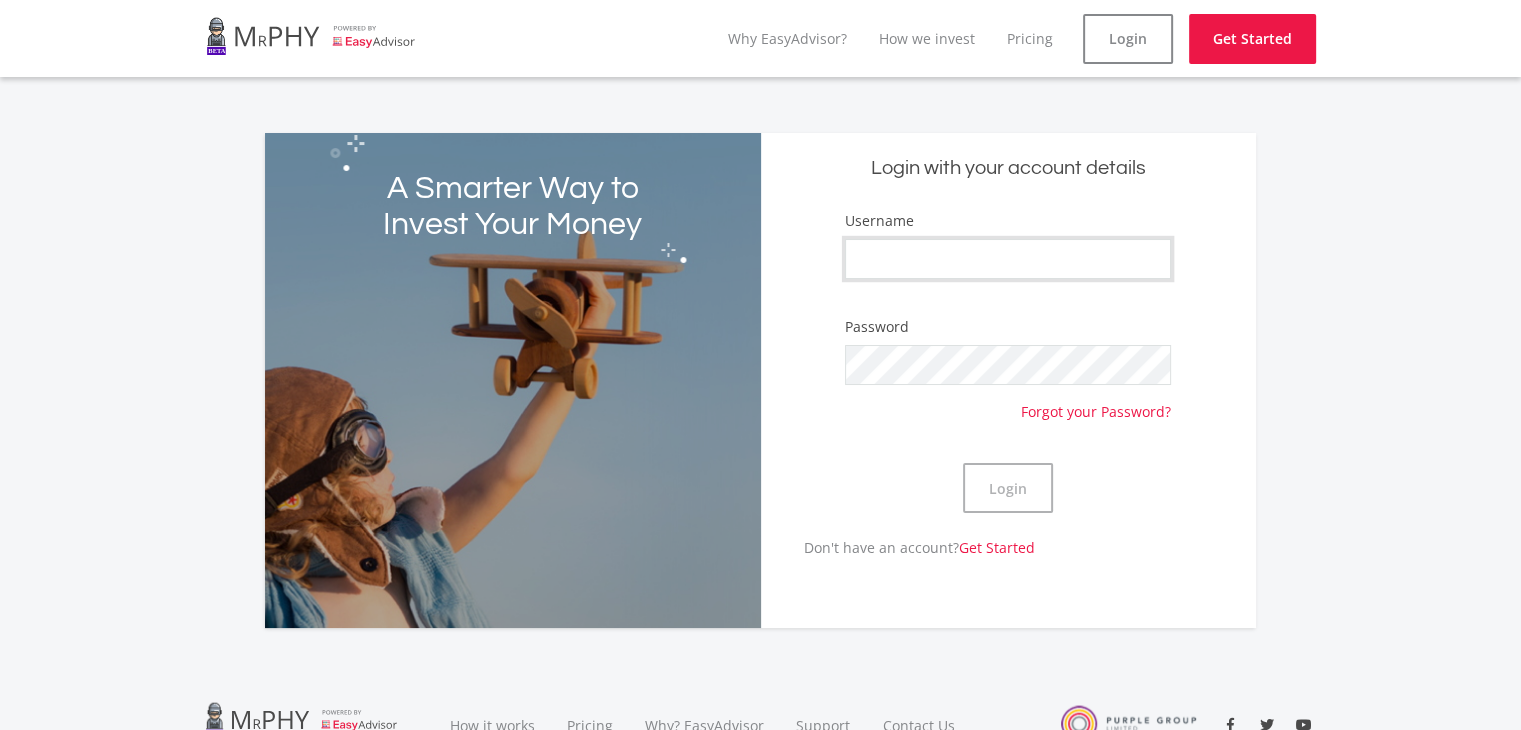 type on "[FIRST]" 